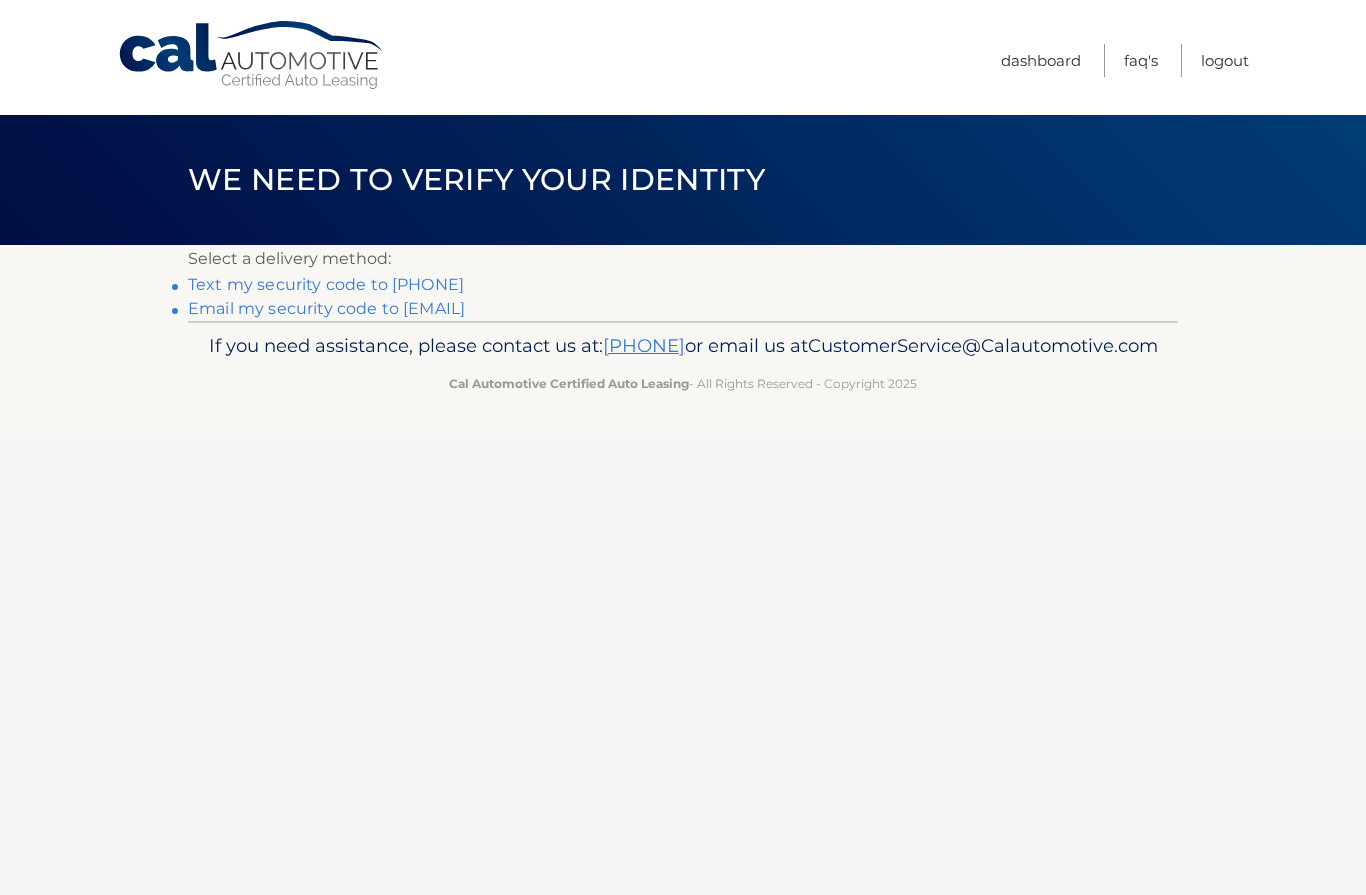 scroll, scrollTop: 0, scrollLeft: 0, axis: both 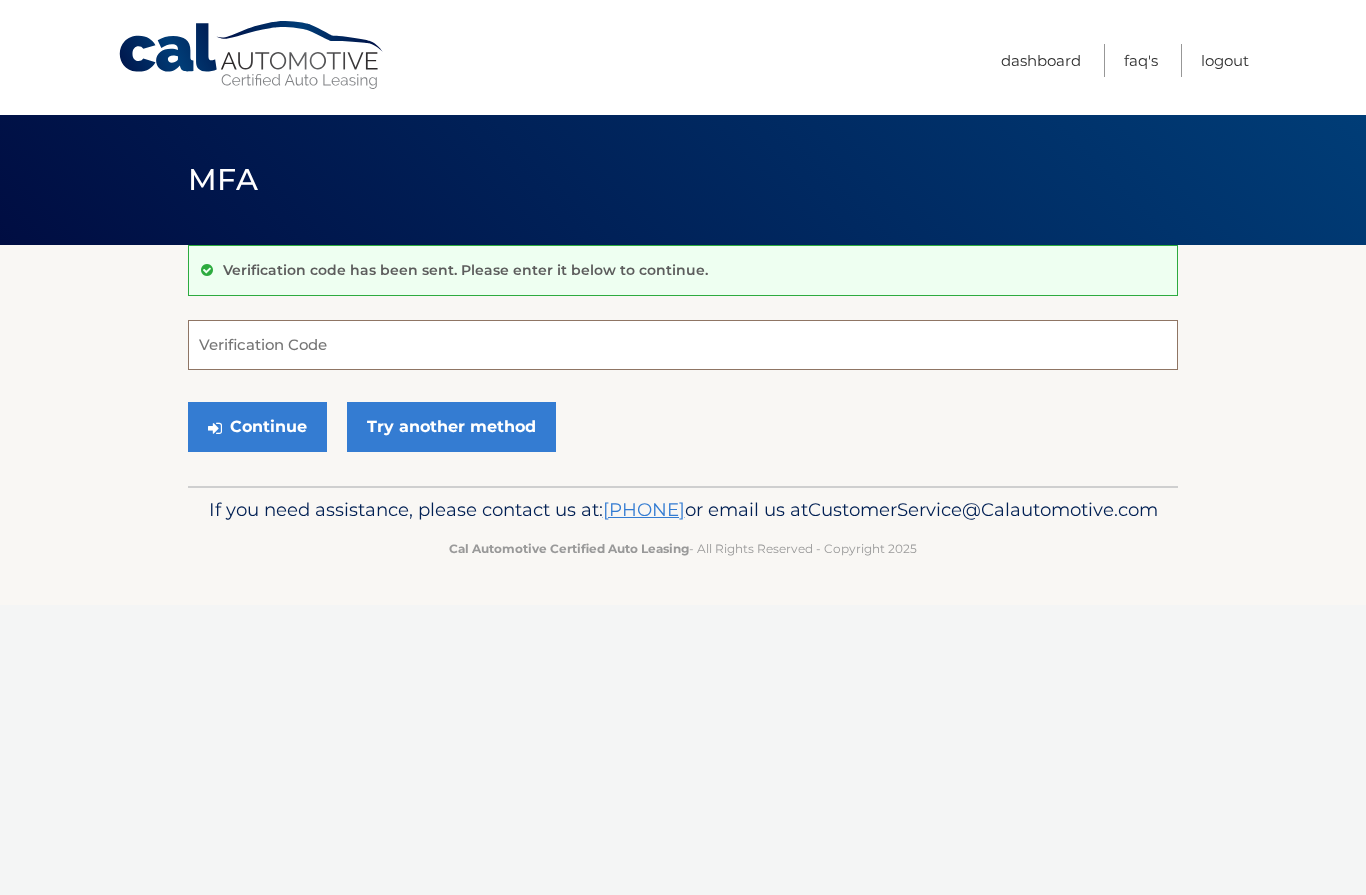click on "Verification Code" at bounding box center [683, 345] 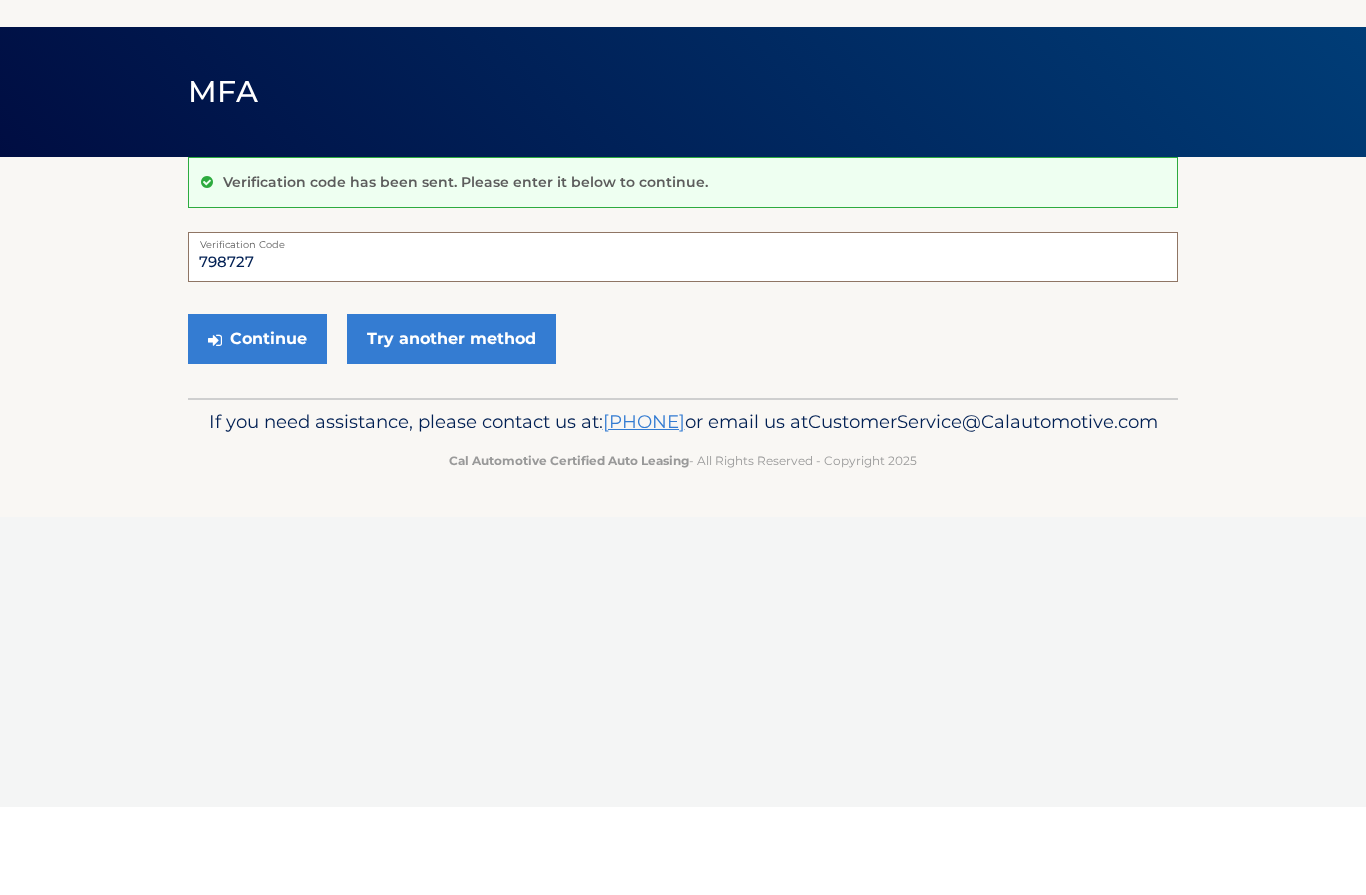 type on "798727" 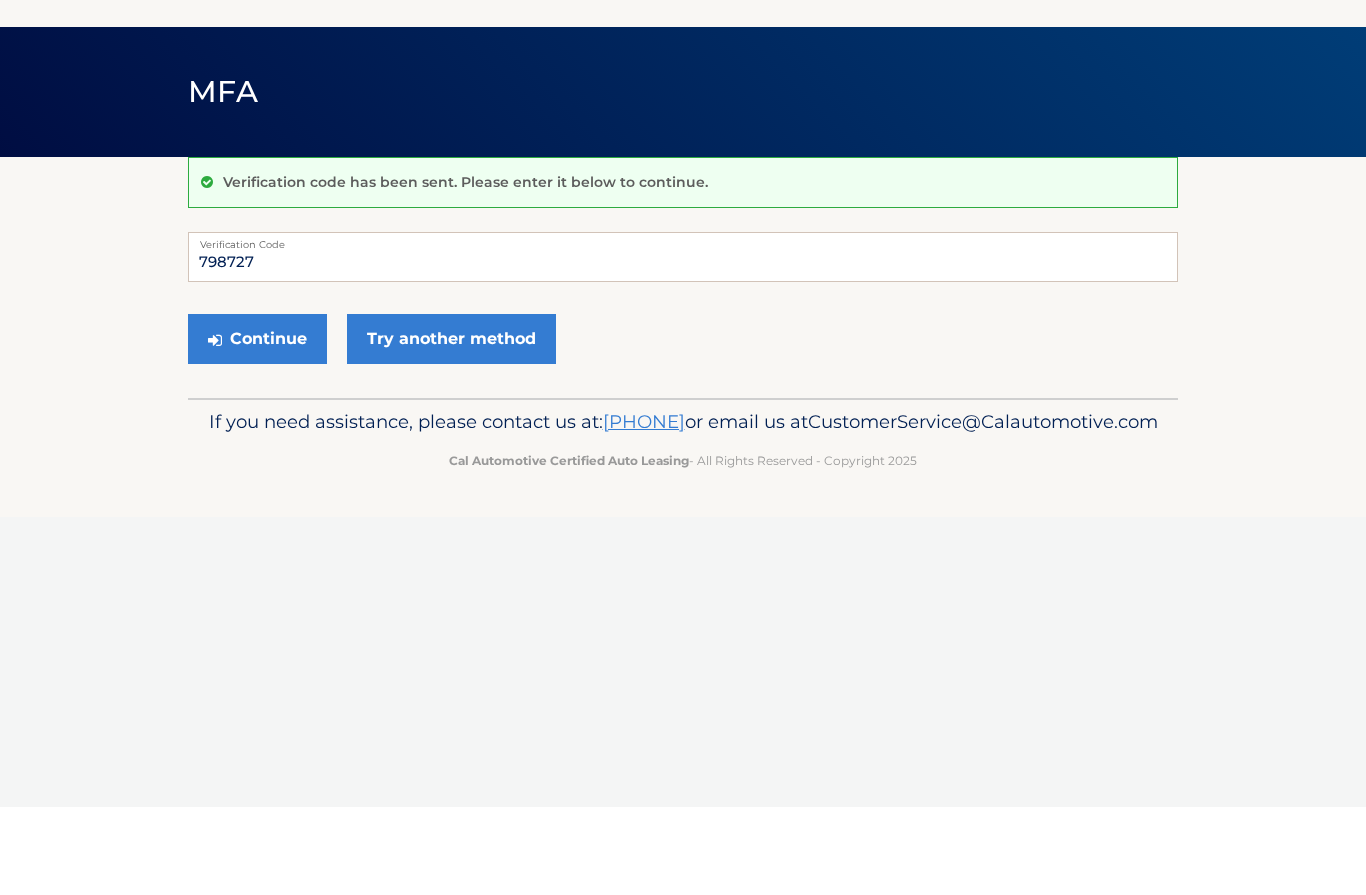 click on "Continue" at bounding box center (257, 427) 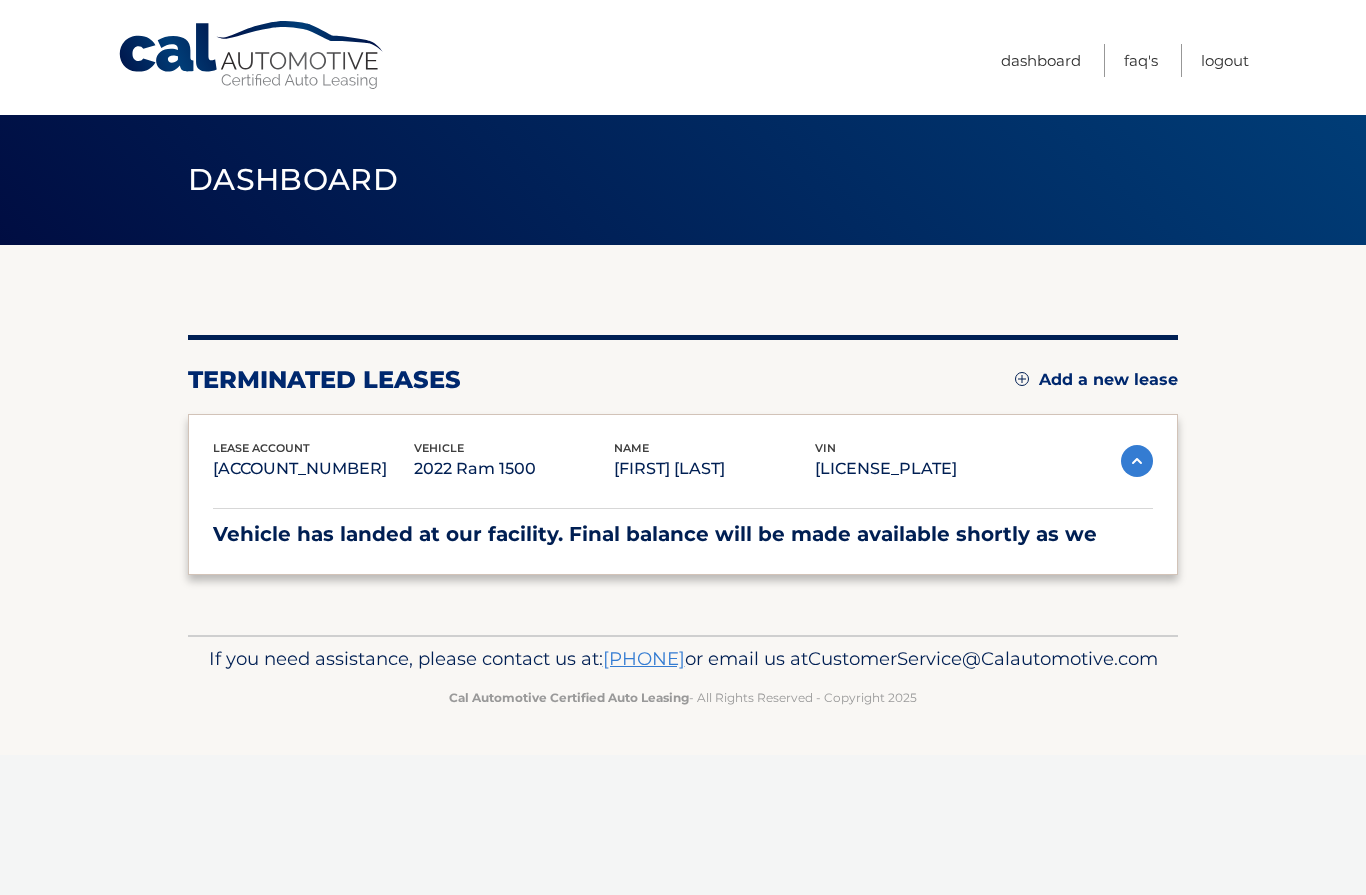 scroll, scrollTop: 0, scrollLeft: 0, axis: both 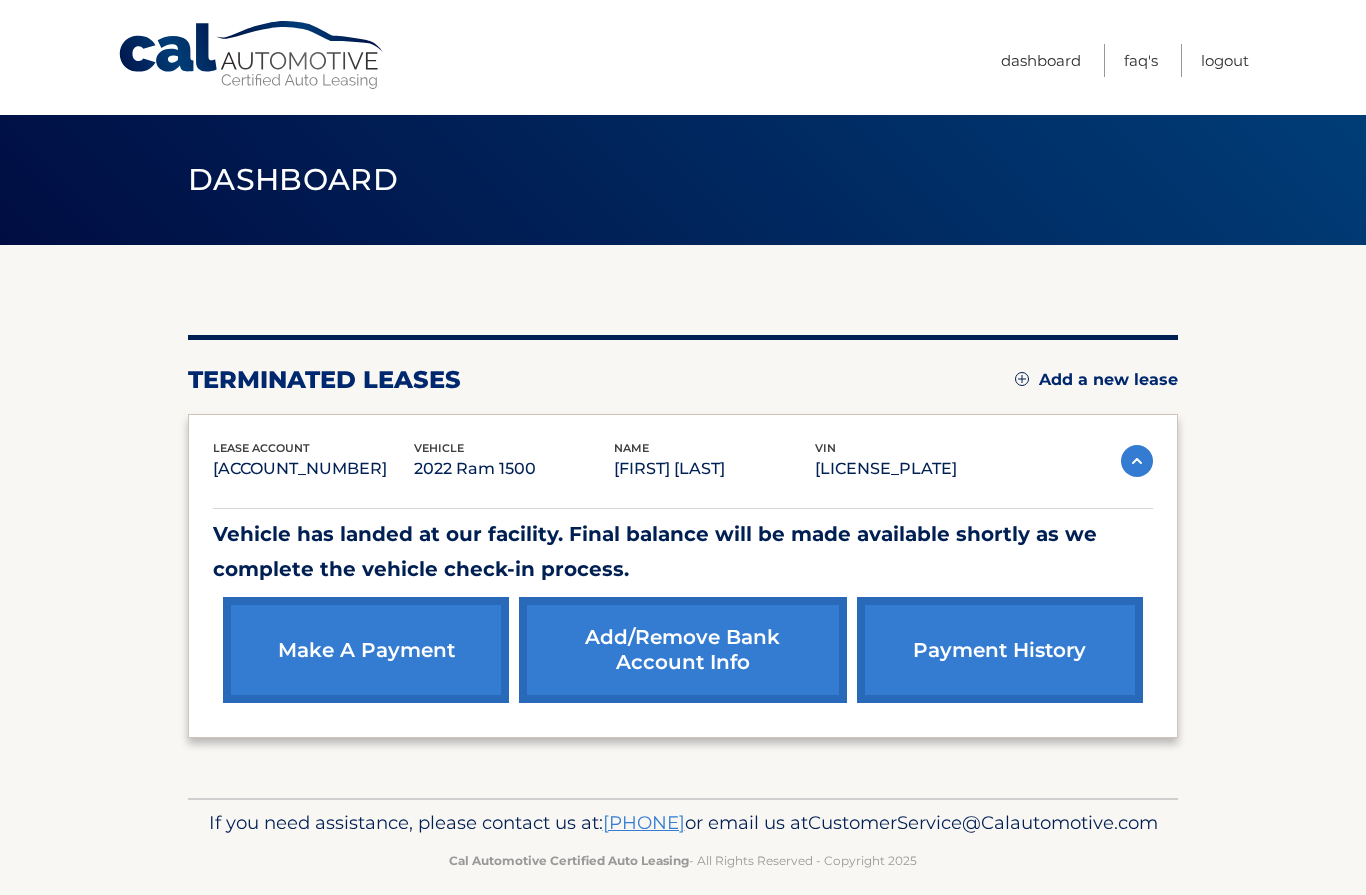 click on "Logout" at bounding box center [1225, 60] 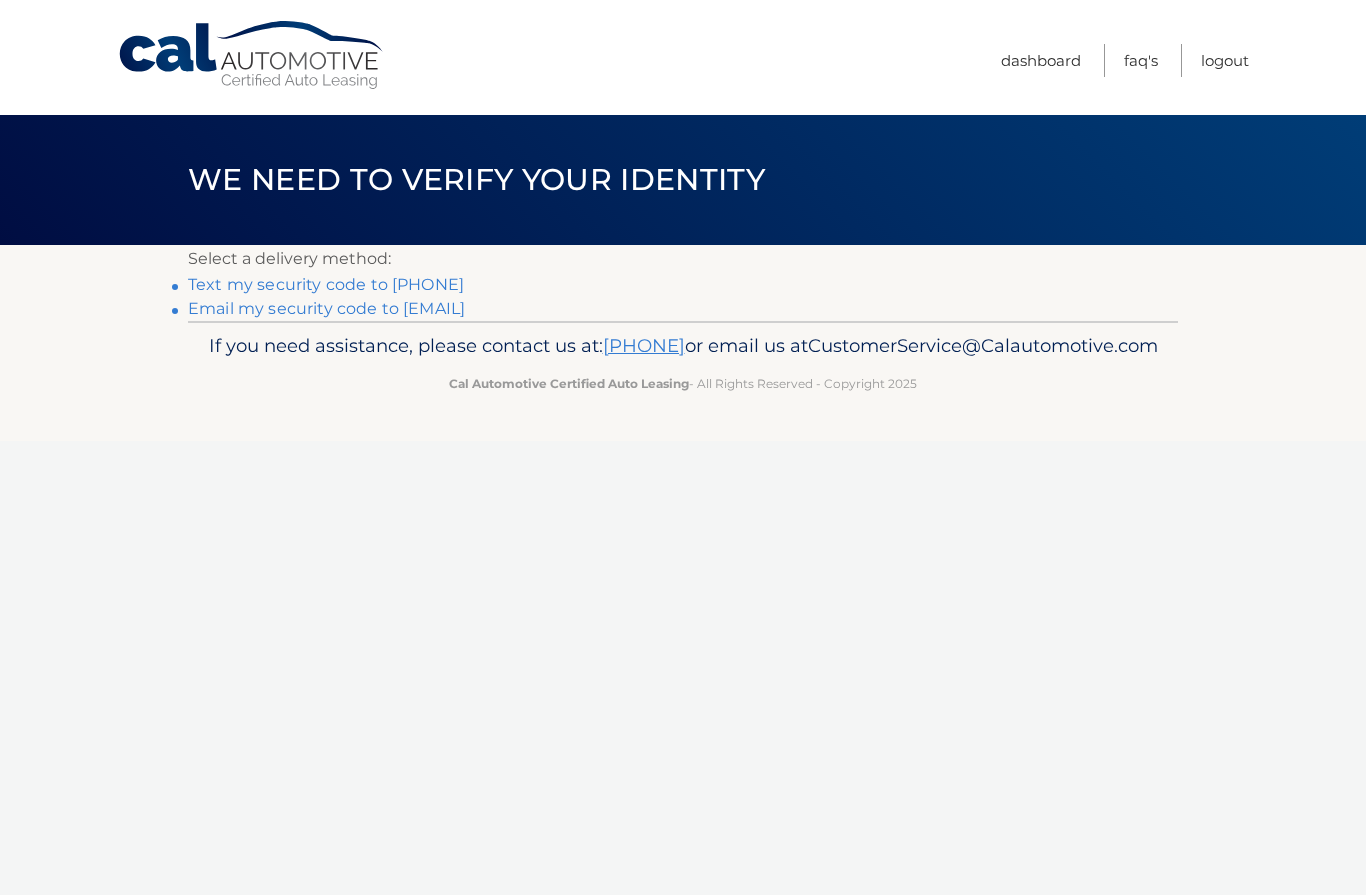 scroll, scrollTop: 0, scrollLeft: 0, axis: both 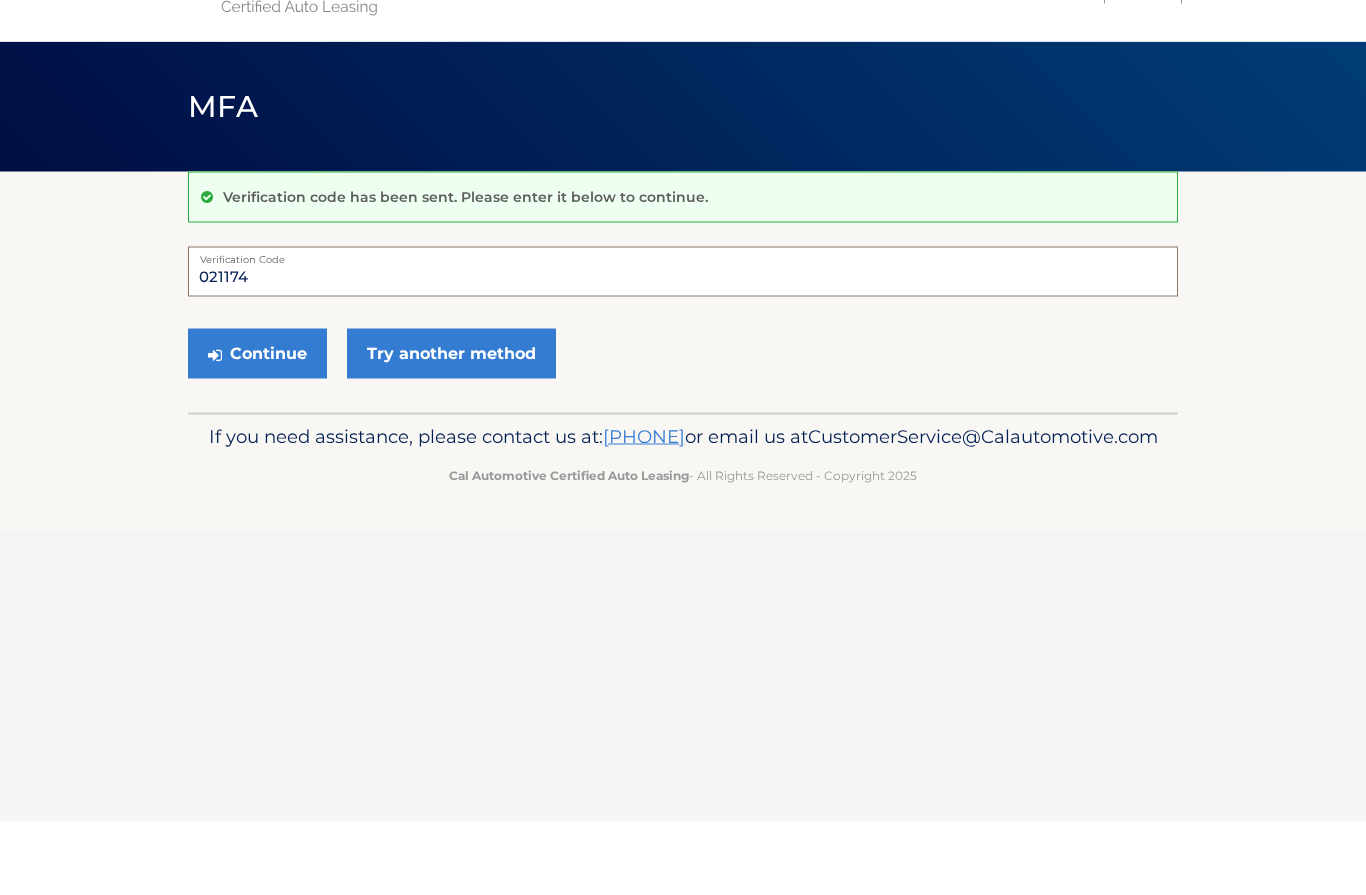 type on "021174" 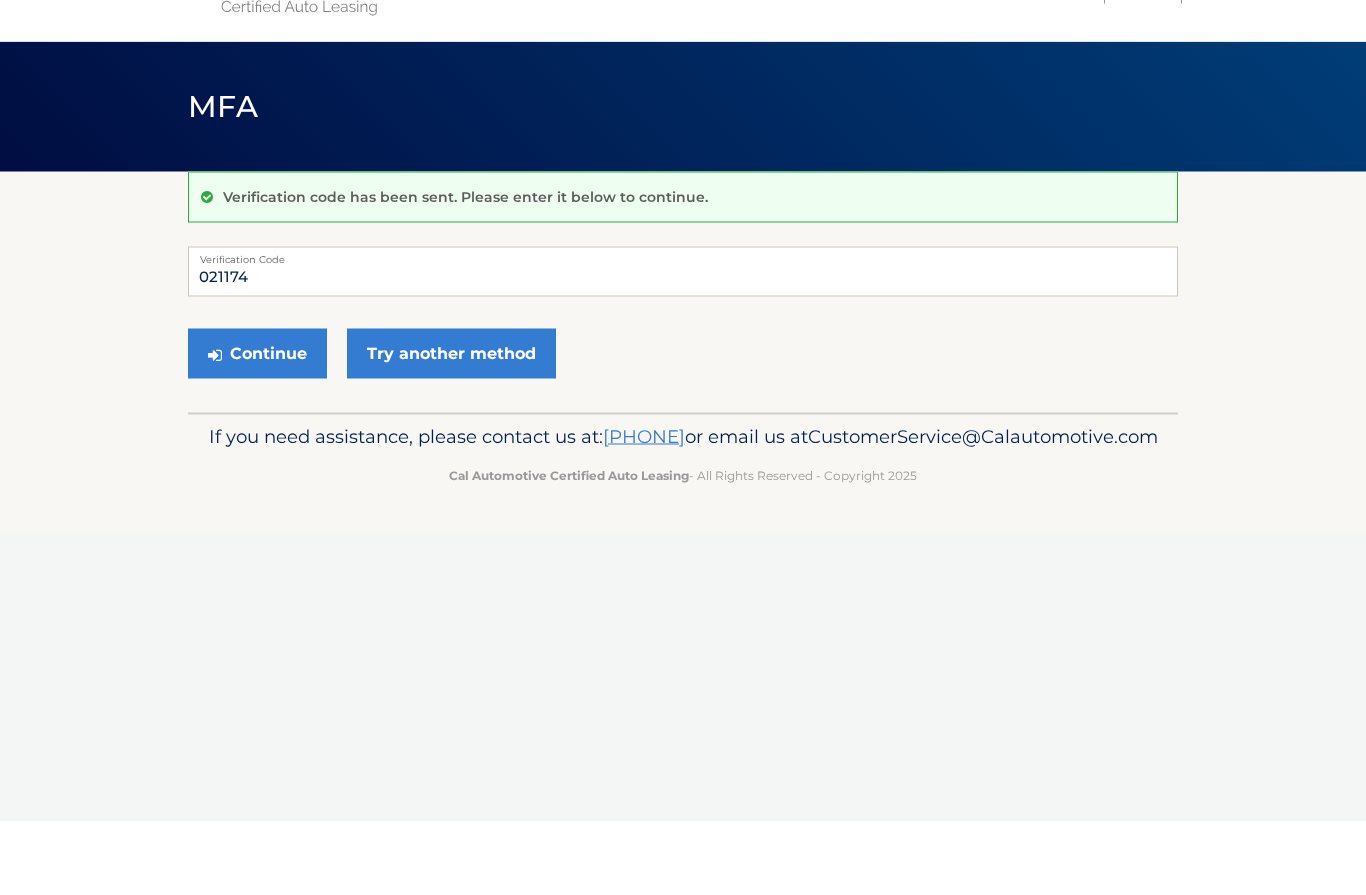 click on "Continue" at bounding box center [257, 427] 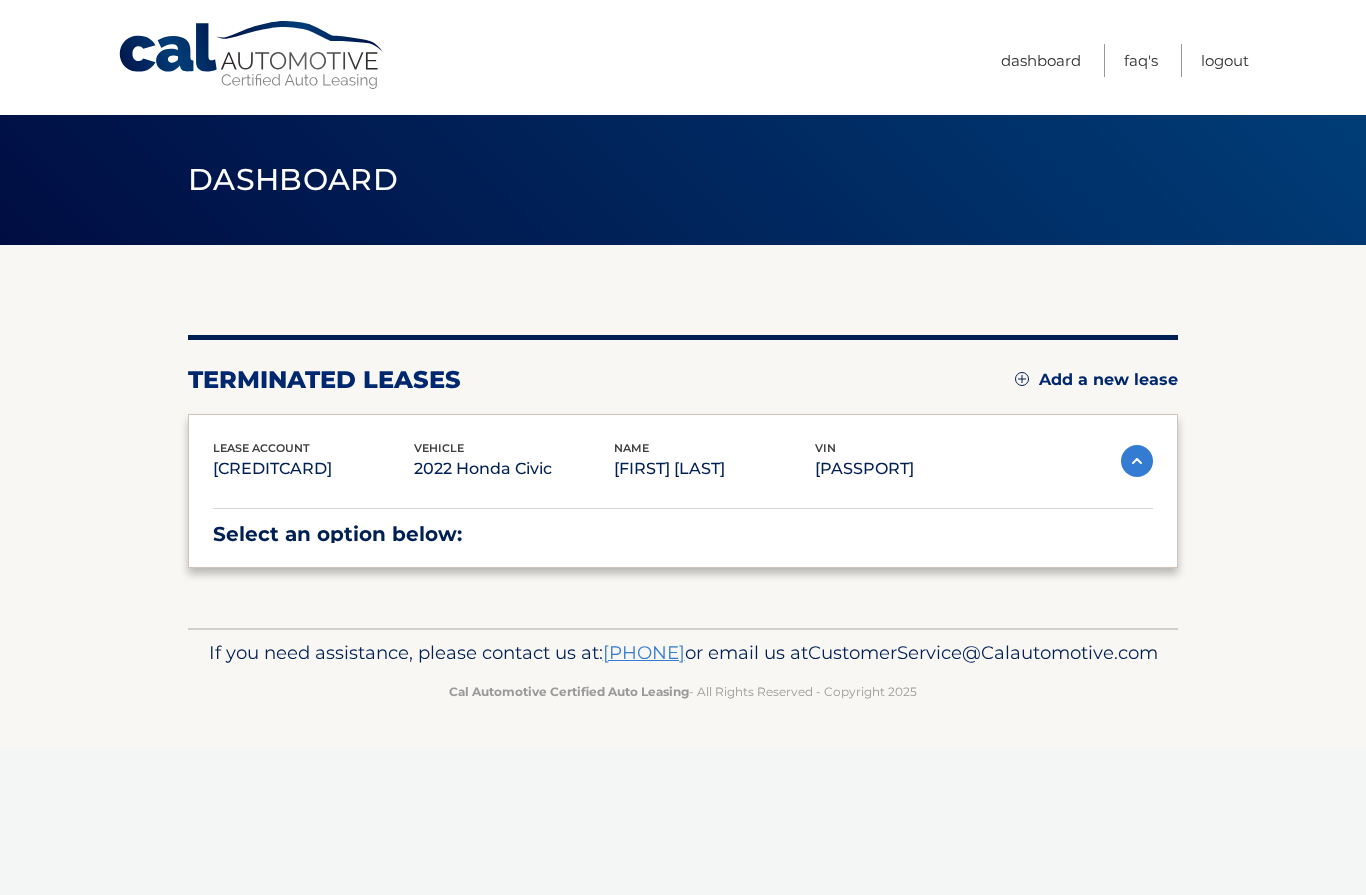 scroll, scrollTop: 0, scrollLeft: 0, axis: both 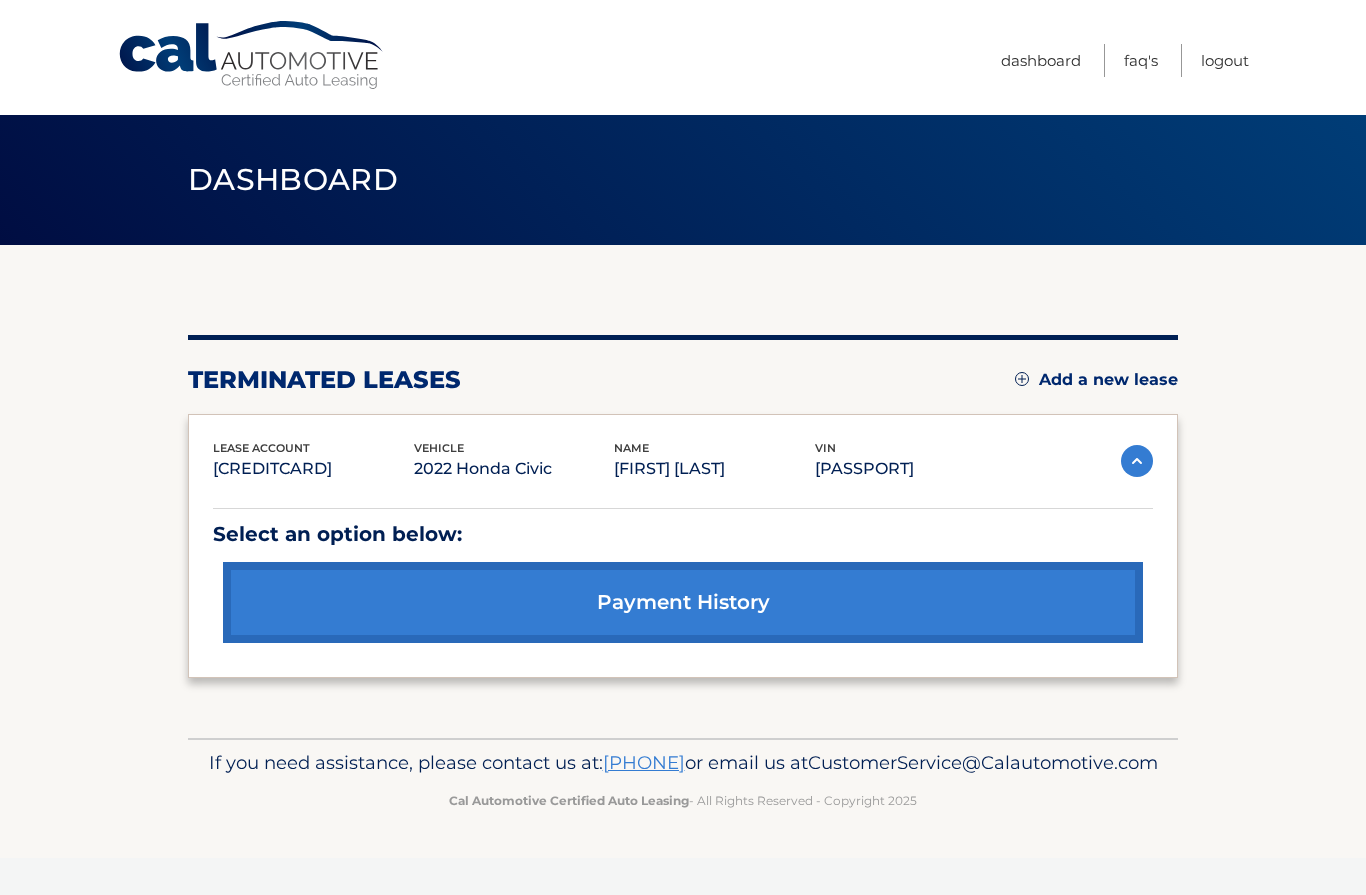 click on "Dashboard" at bounding box center (1041, 60) 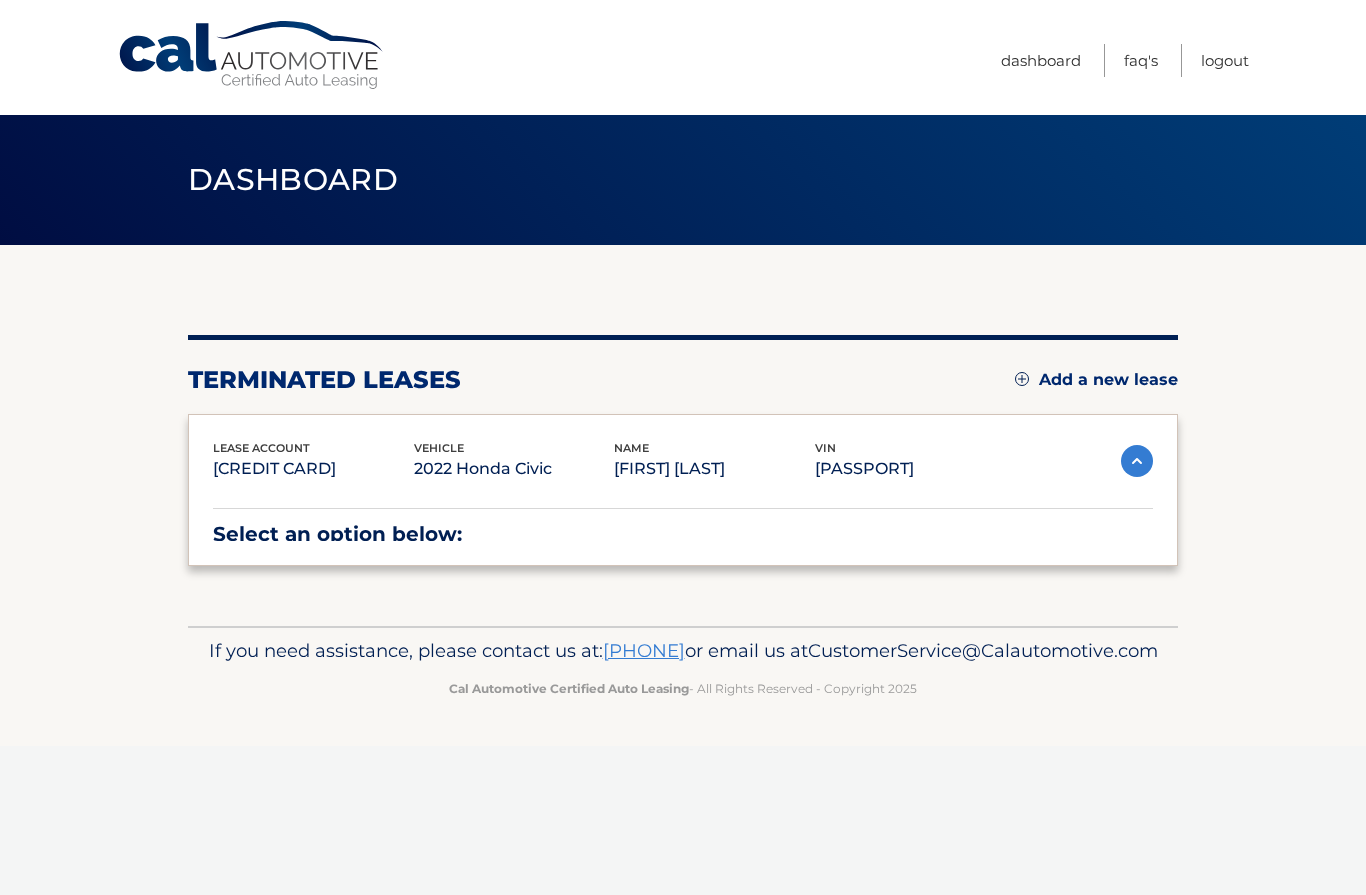 scroll, scrollTop: 0, scrollLeft: 0, axis: both 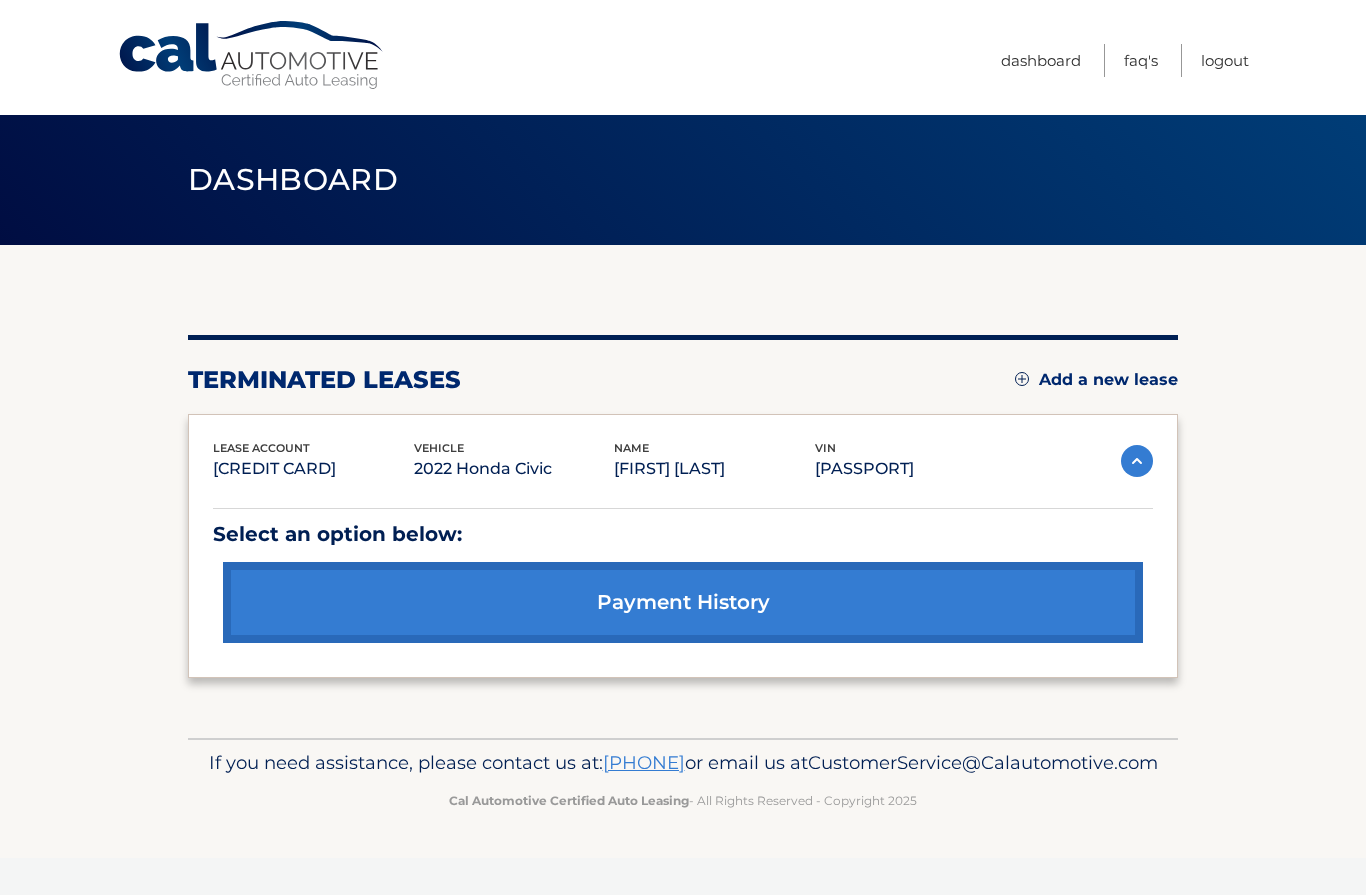 click on "payment history" at bounding box center (683, 602) 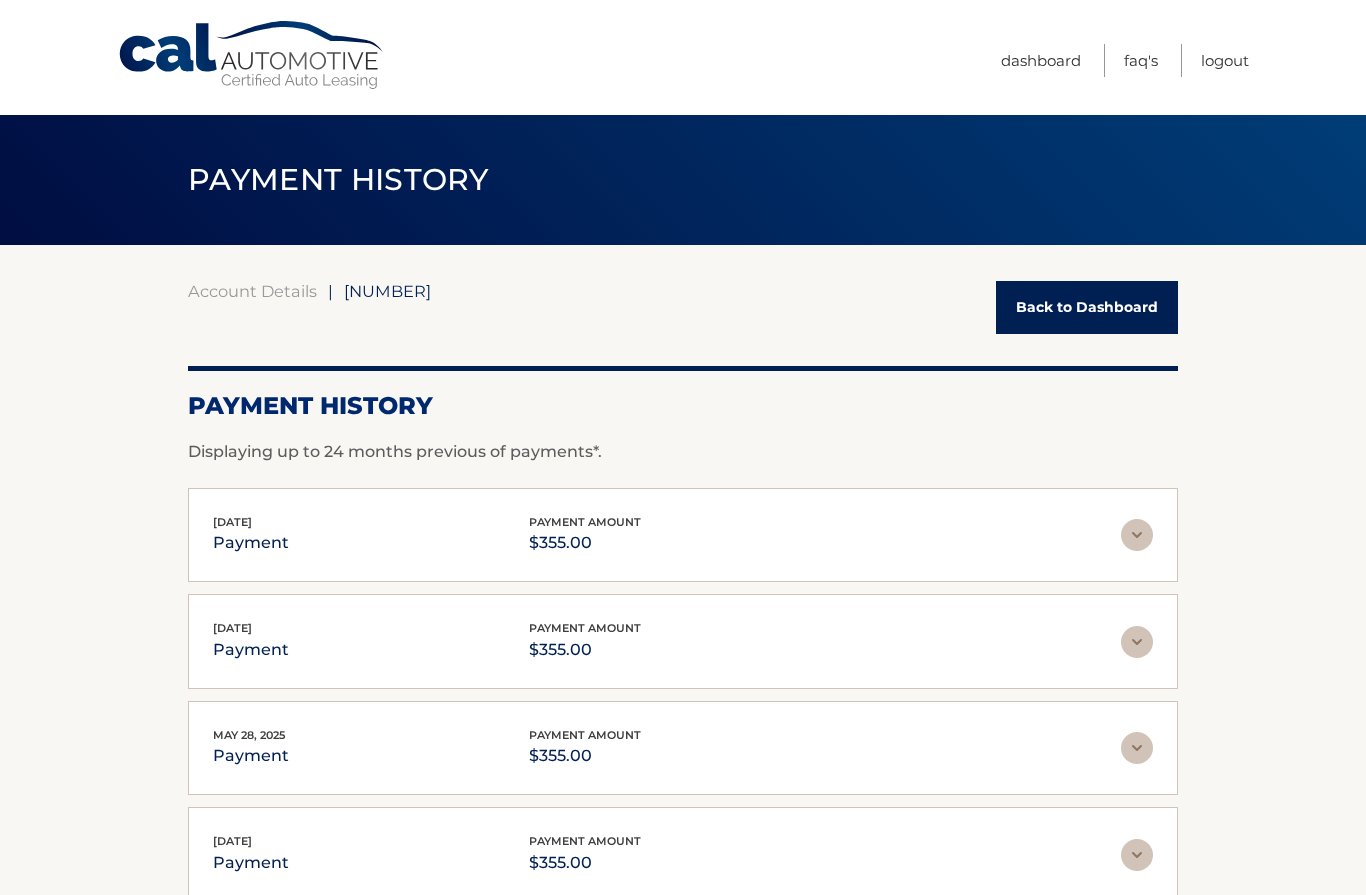 scroll, scrollTop: 0, scrollLeft: 0, axis: both 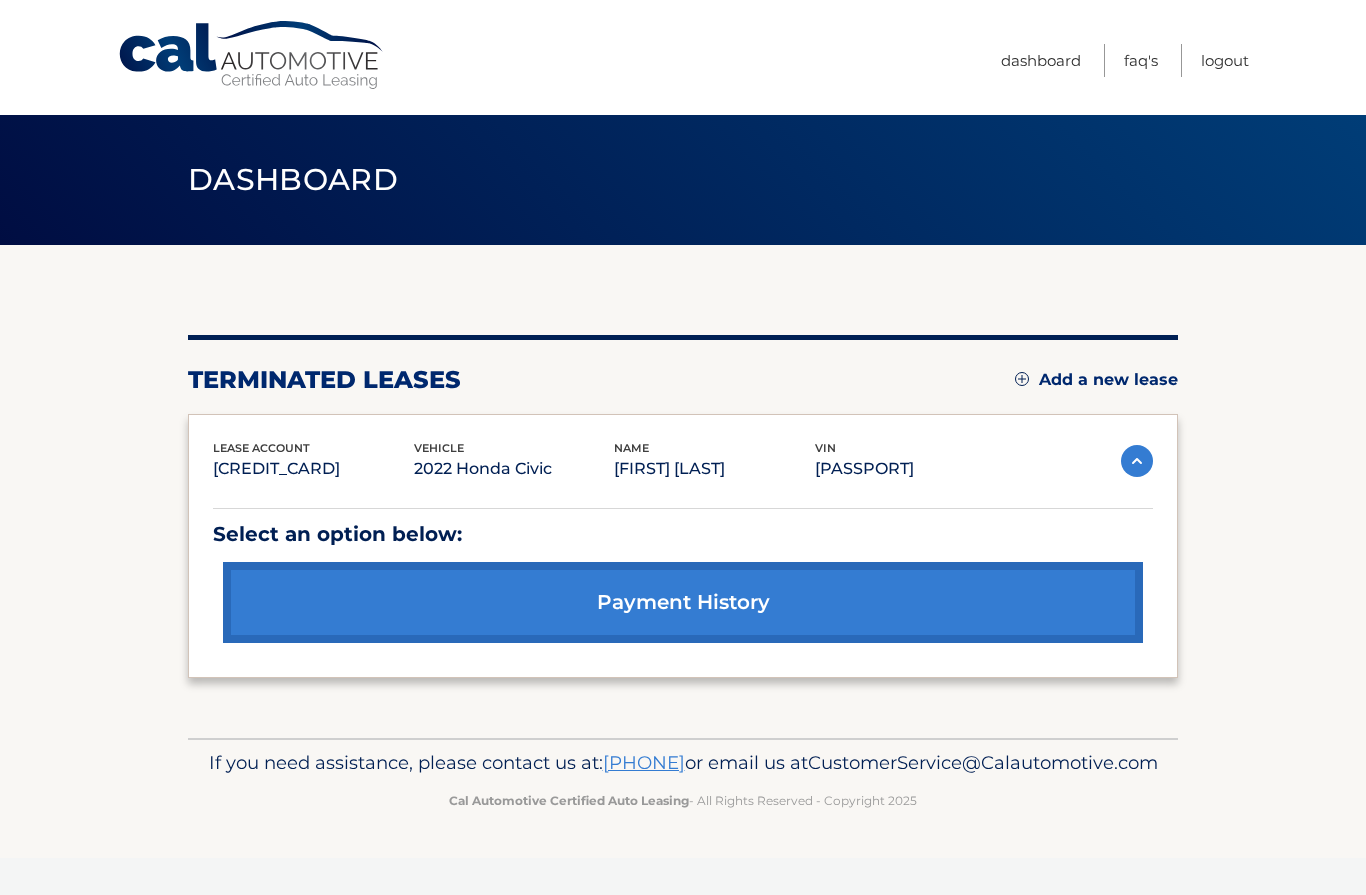 click at bounding box center [1137, 461] 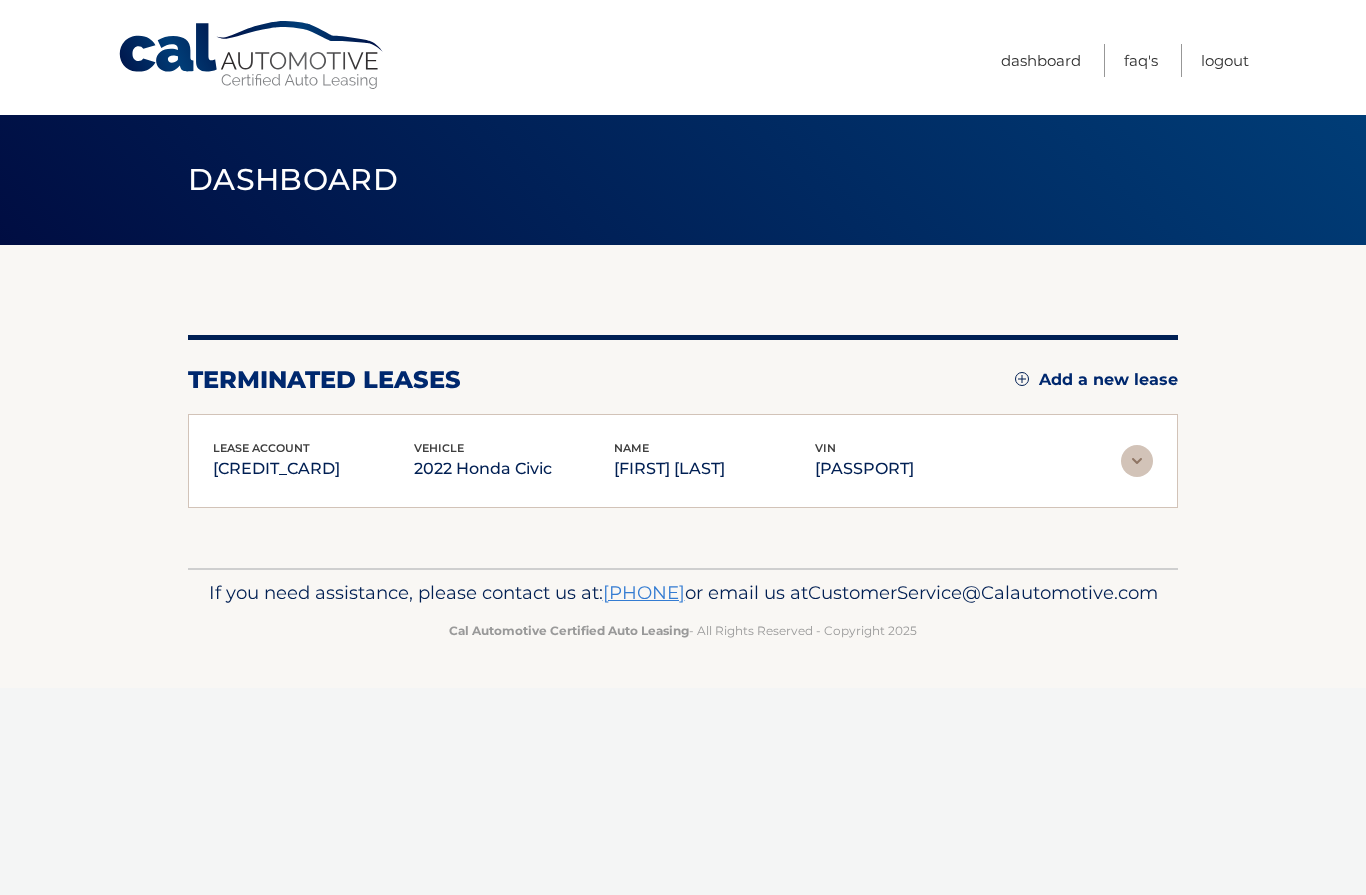 click on "Dashboard" at bounding box center (1041, 60) 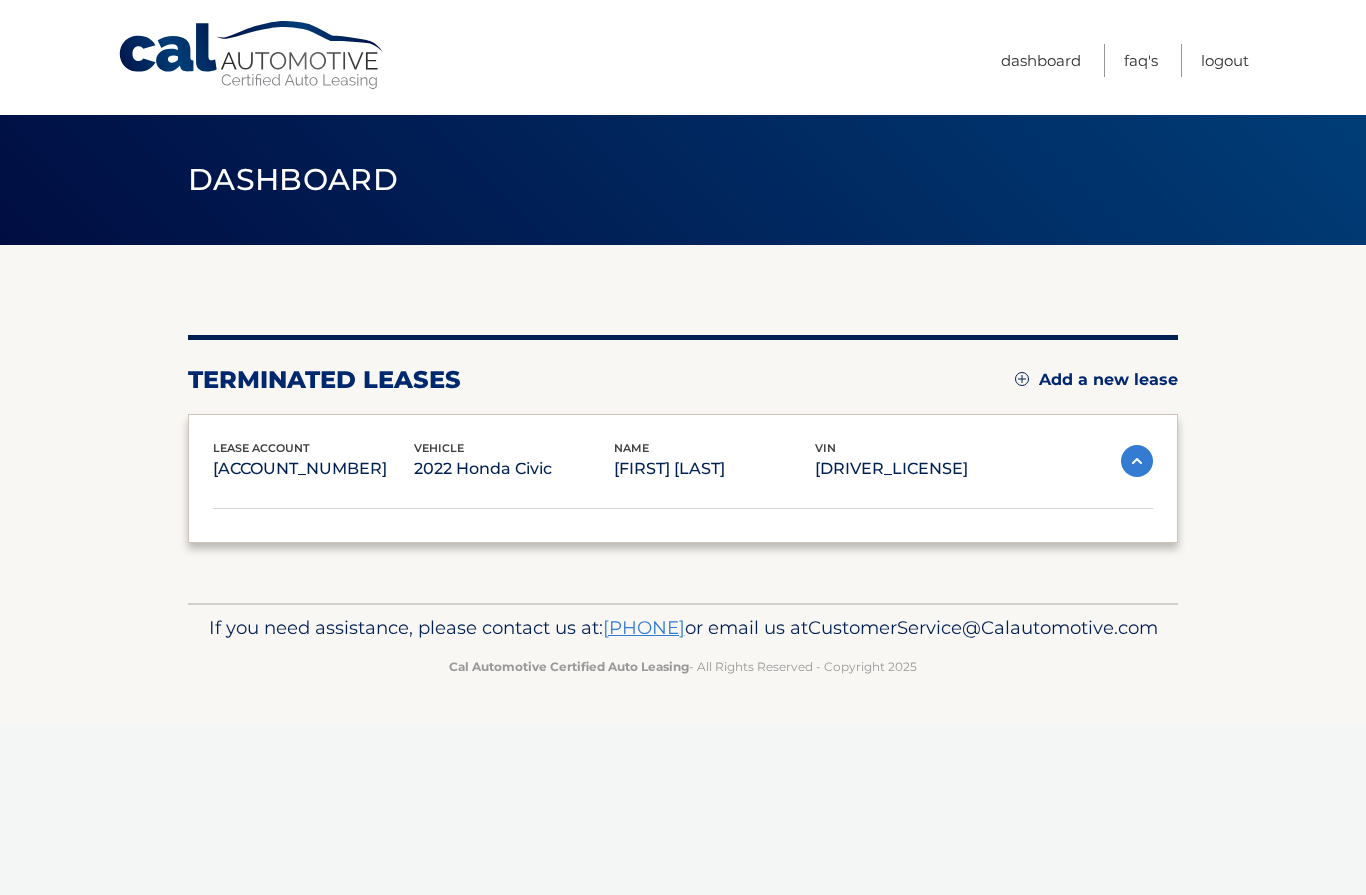 scroll, scrollTop: 0, scrollLeft: 0, axis: both 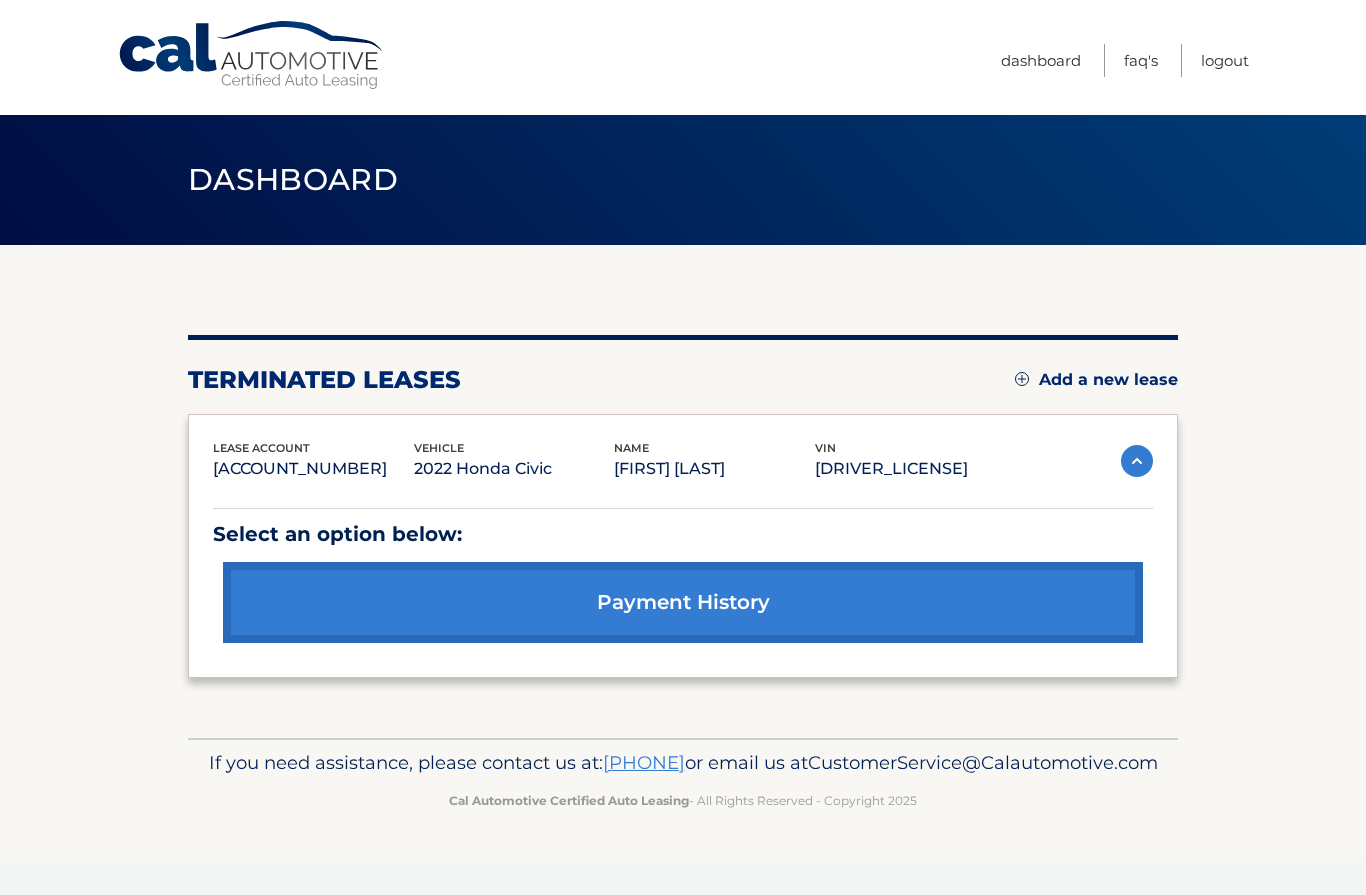 click on "payment history" at bounding box center (683, 602) 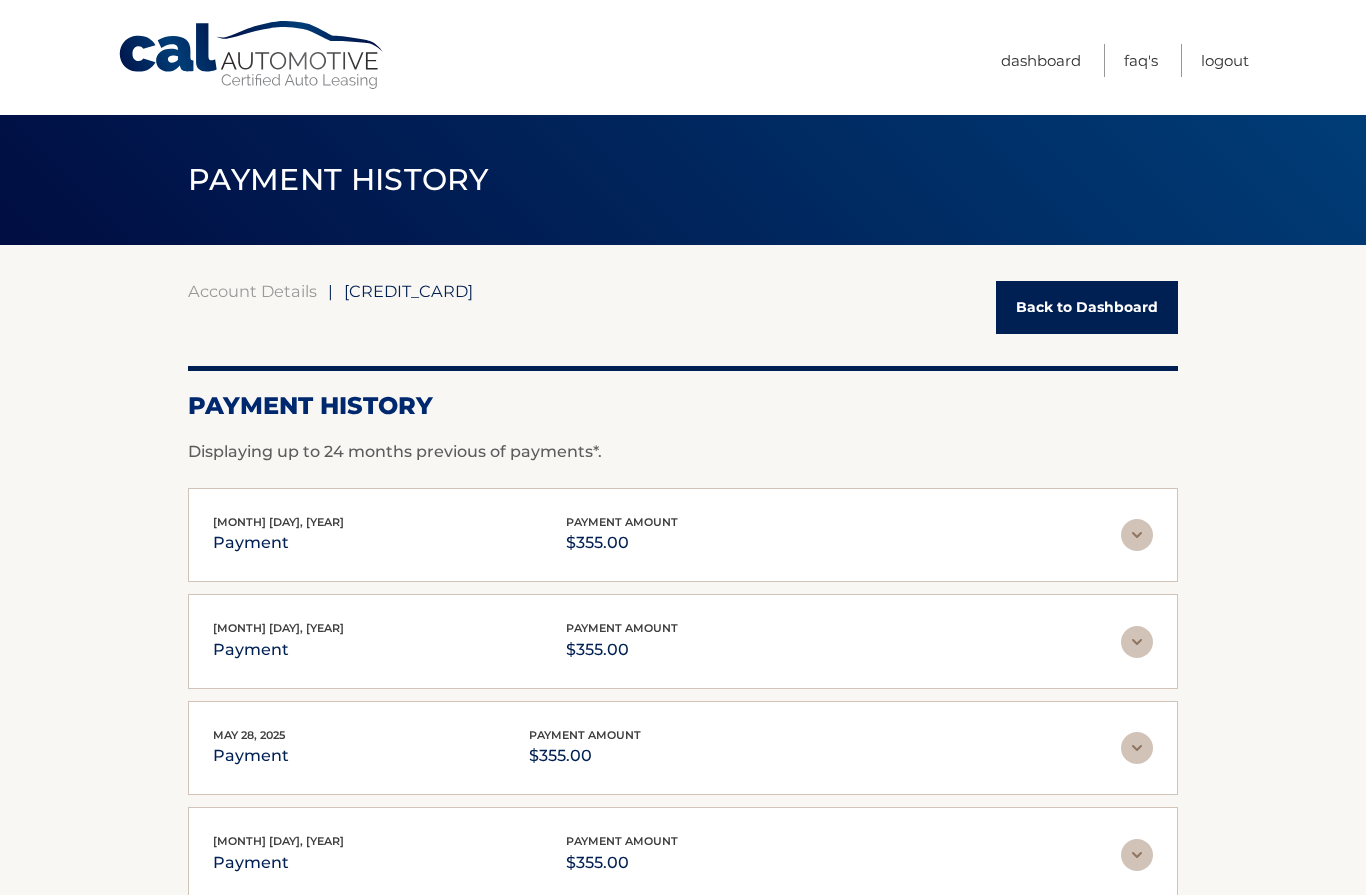 scroll, scrollTop: 0, scrollLeft: 0, axis: both 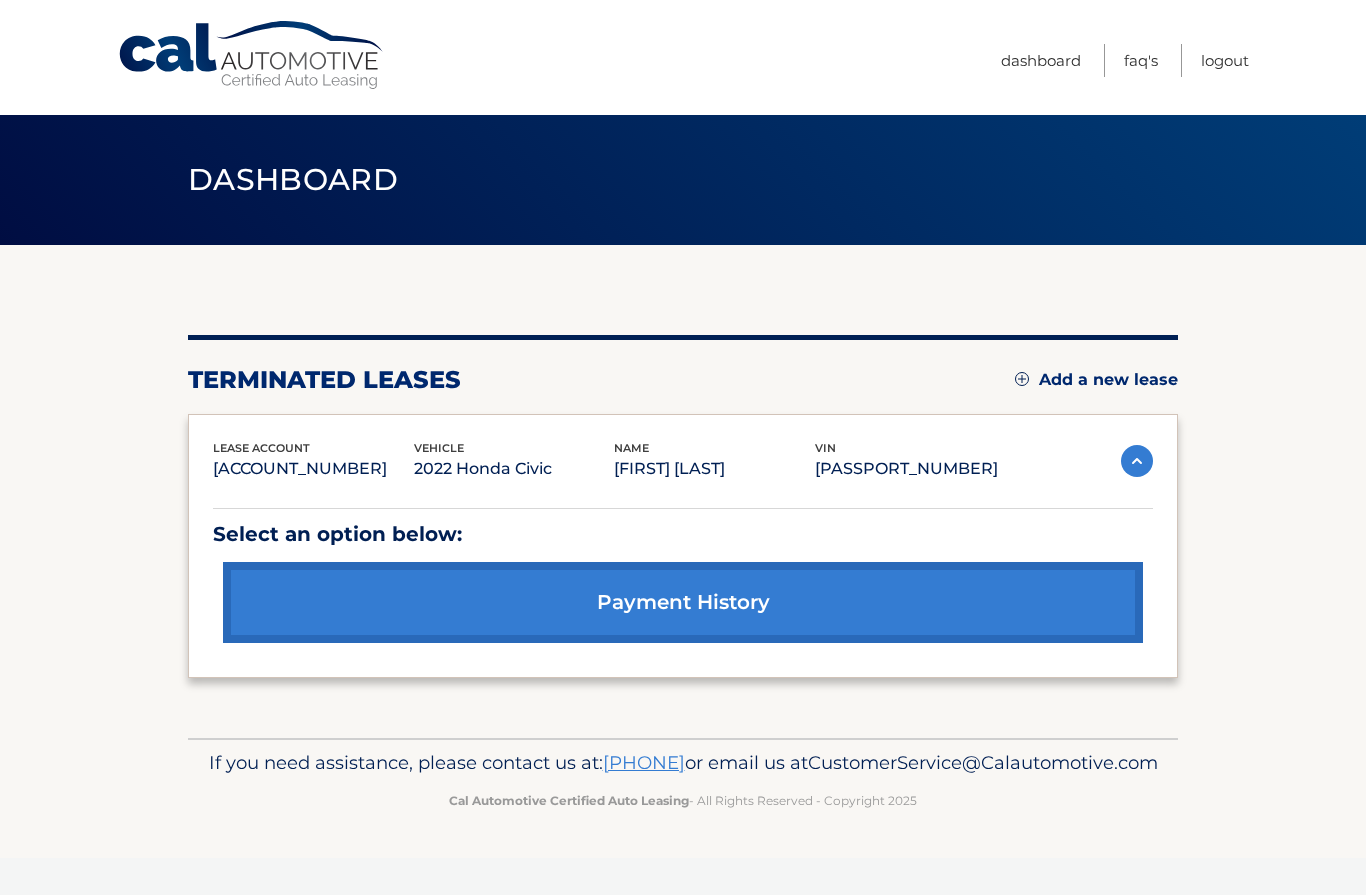 click on "[ACCOUNT_NUMBER]" at bounding box center [313, 469] 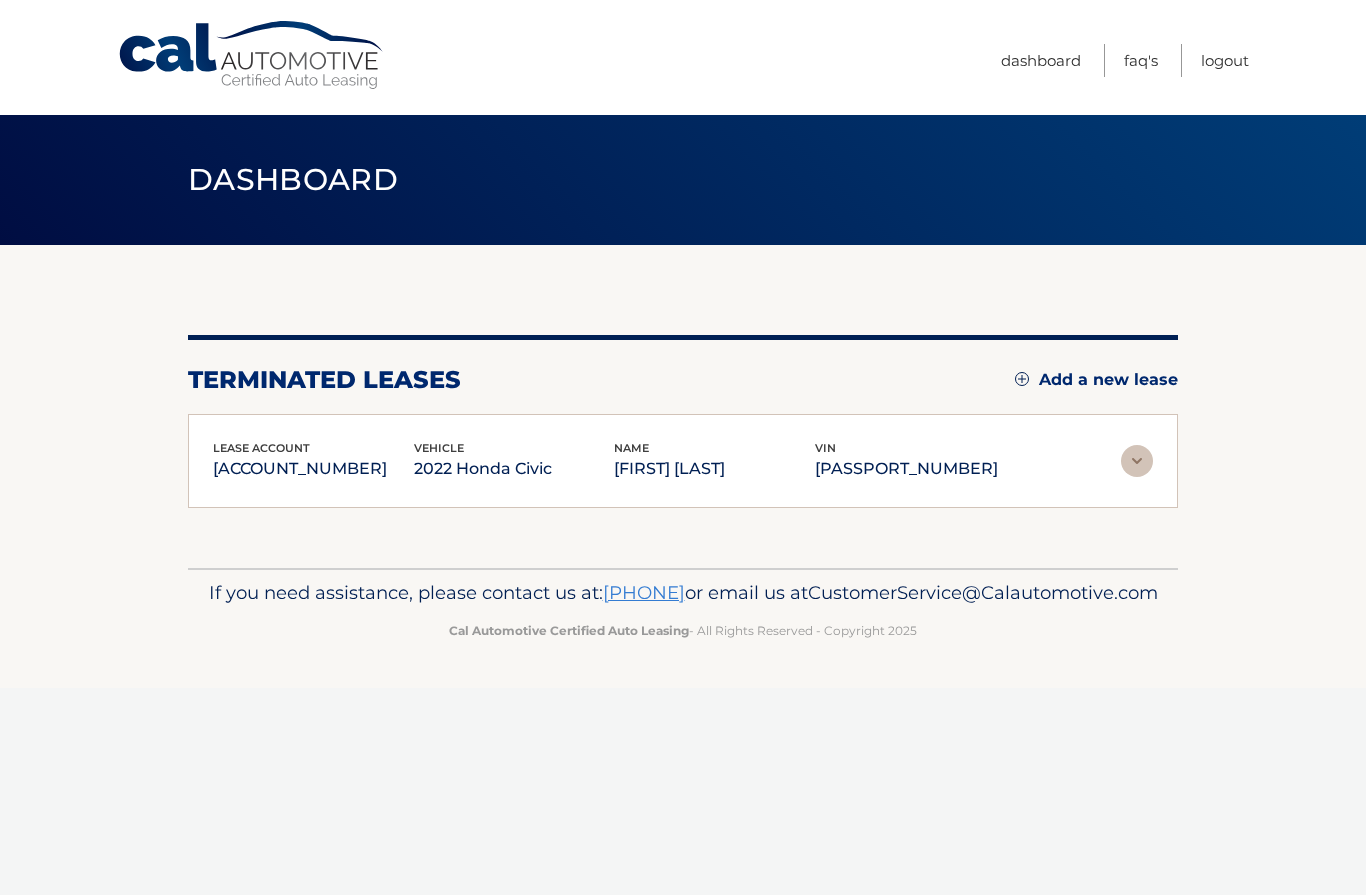 click on "2022 Honda Civic" at bounding box center [514, 469] 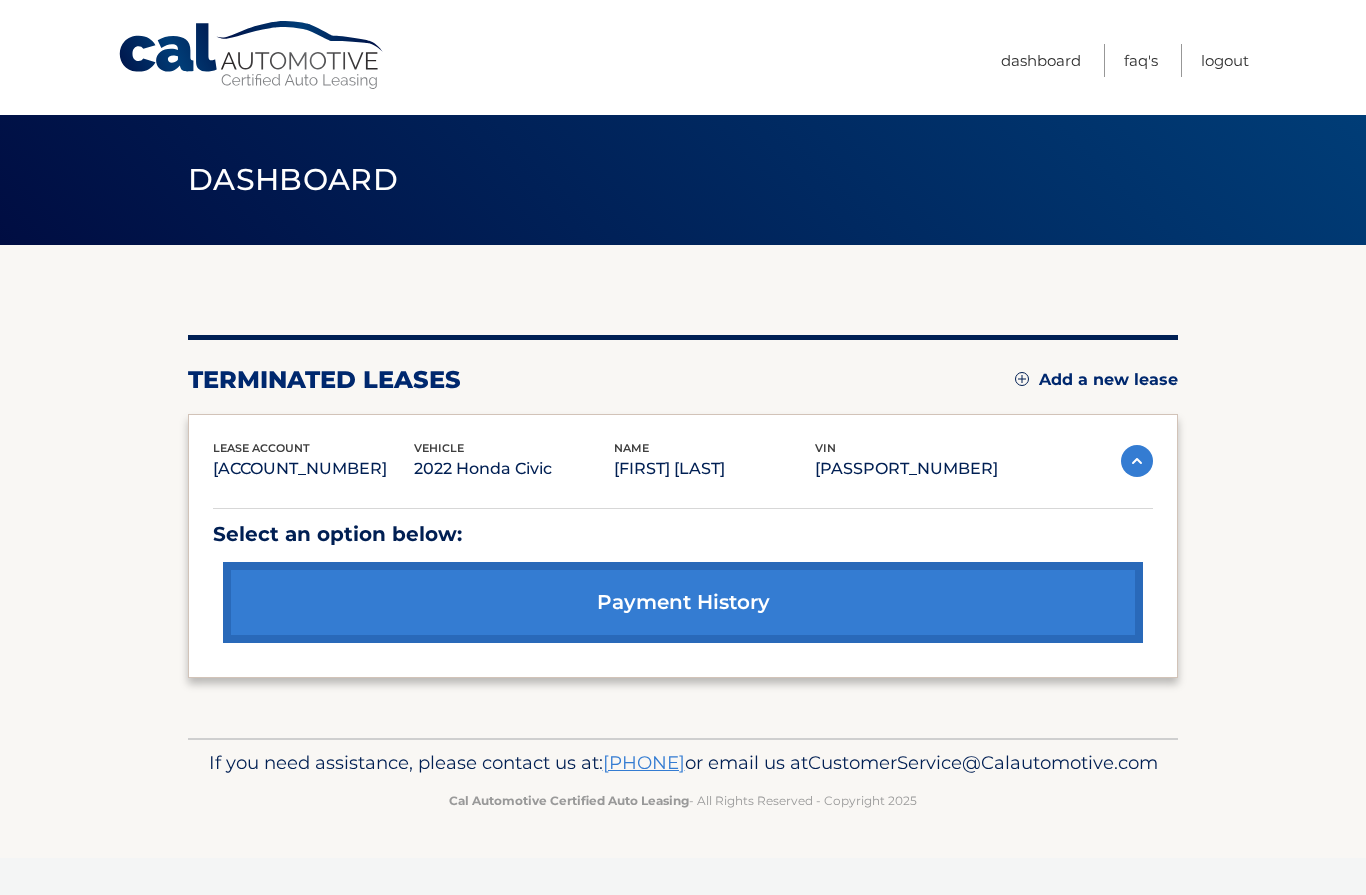 click at bounding box center [1137, 461] 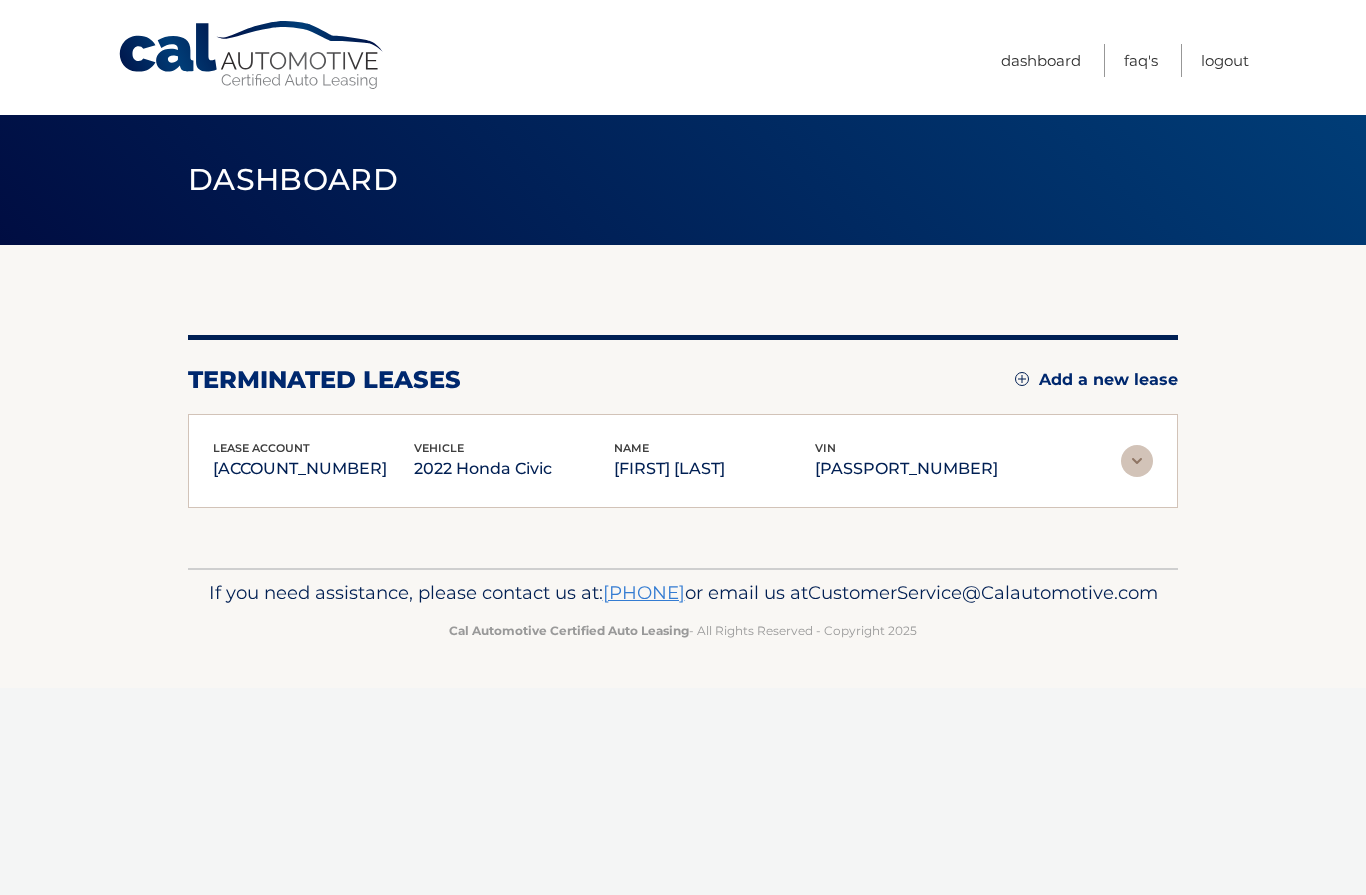 click on "Add a new lease" at bounding box center [1096, 380] 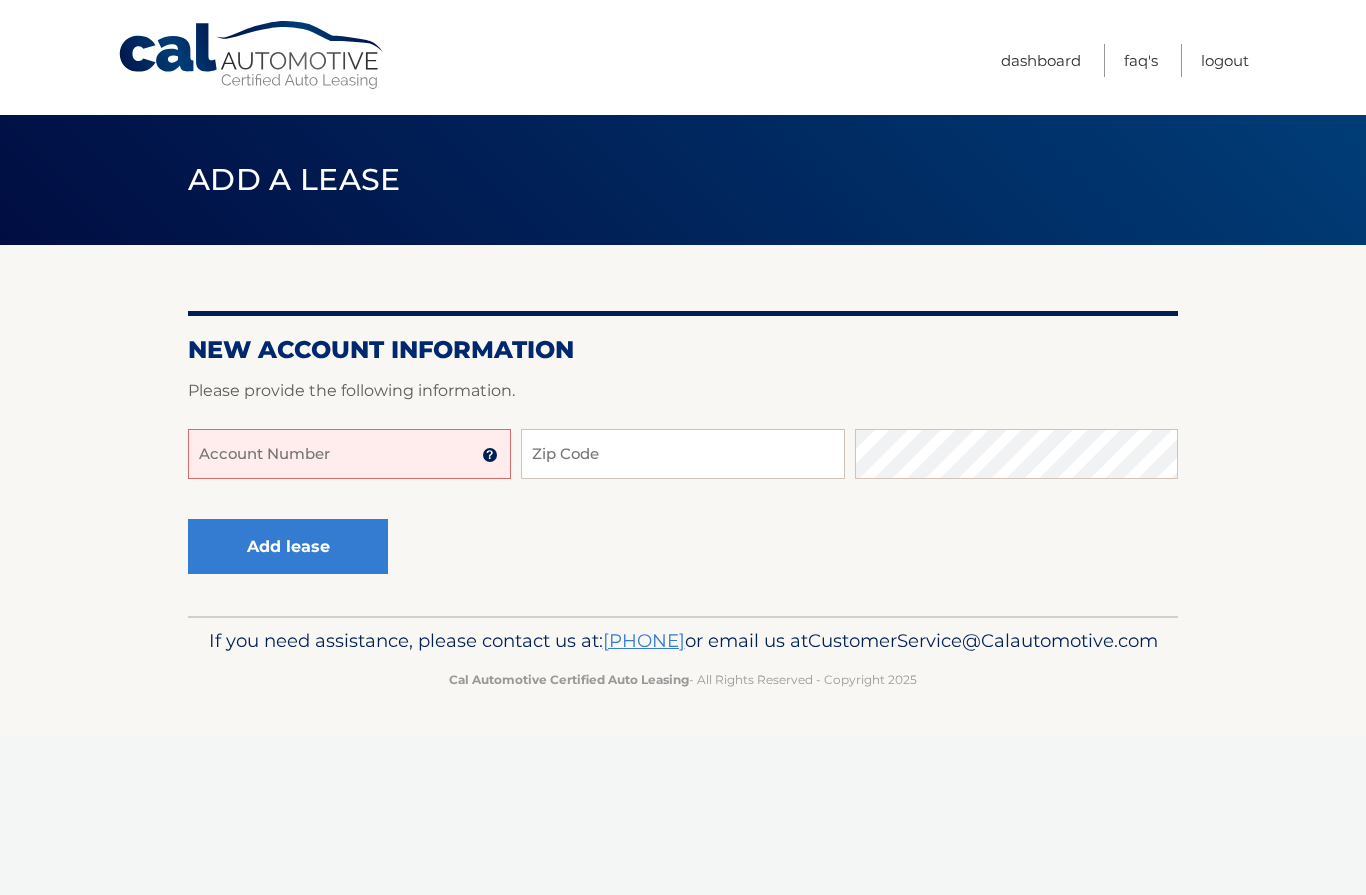 scroll, scrollTop: 0, scrollLeft: 0, axis: both 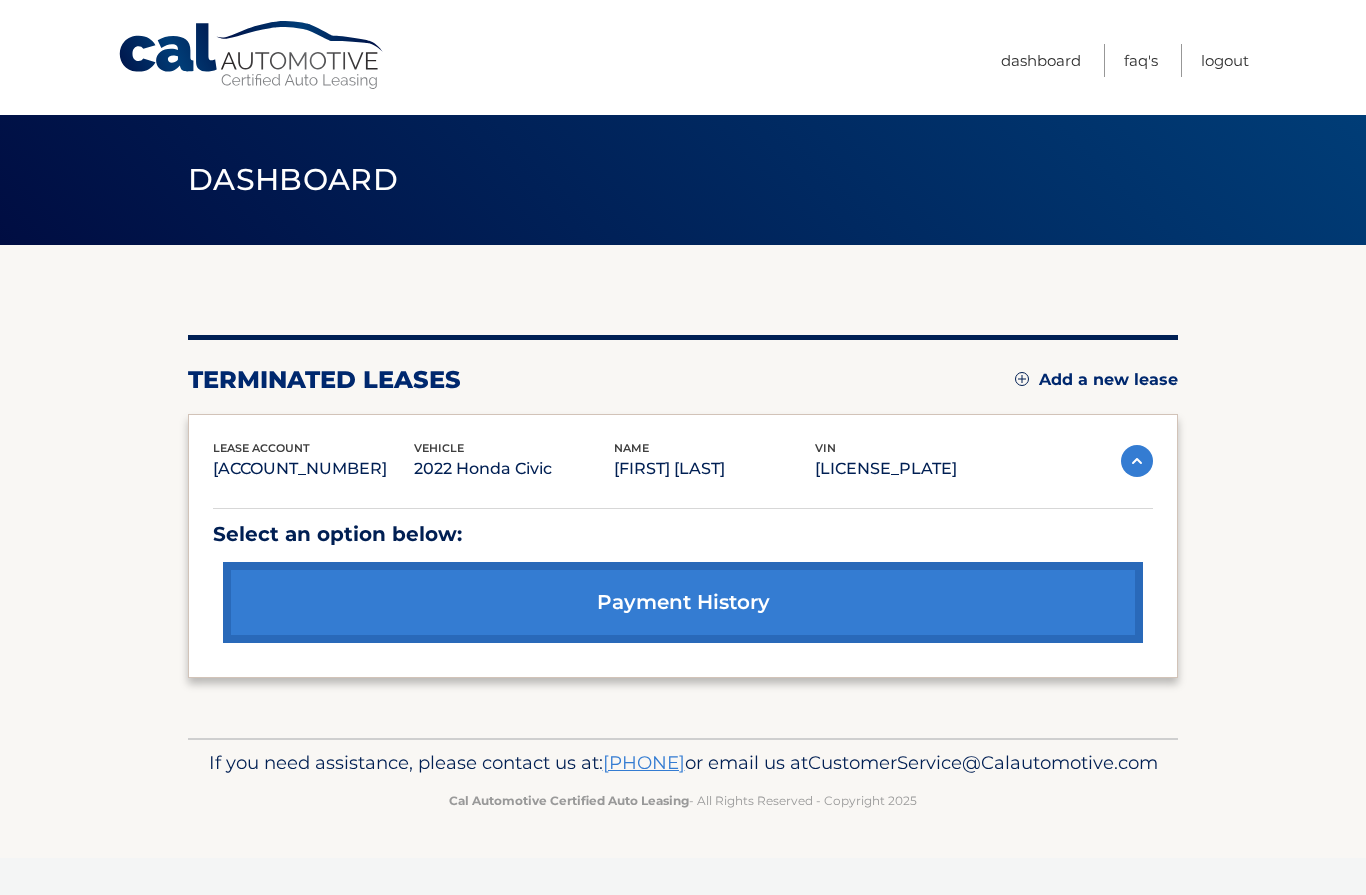 click on "FAQ's" at bounding box center (1141, 60) 